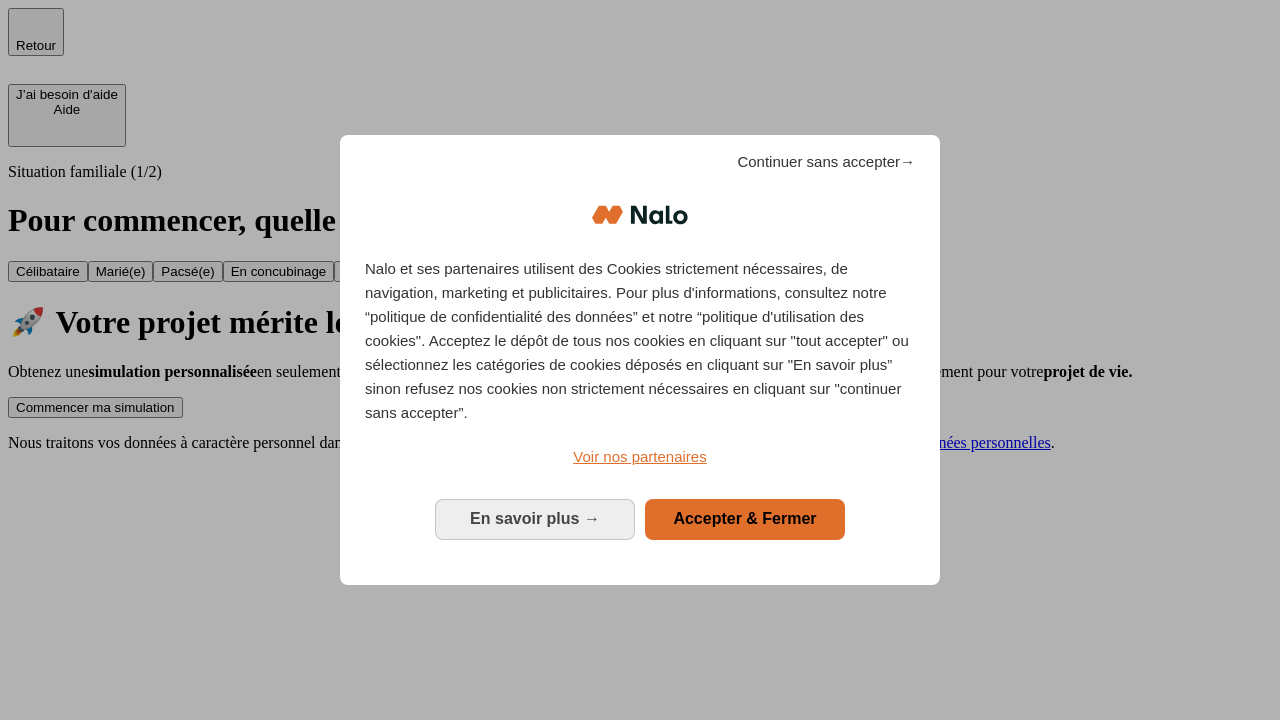 scroll, scrollTop: 0, scrollLeft: 0, axis: both 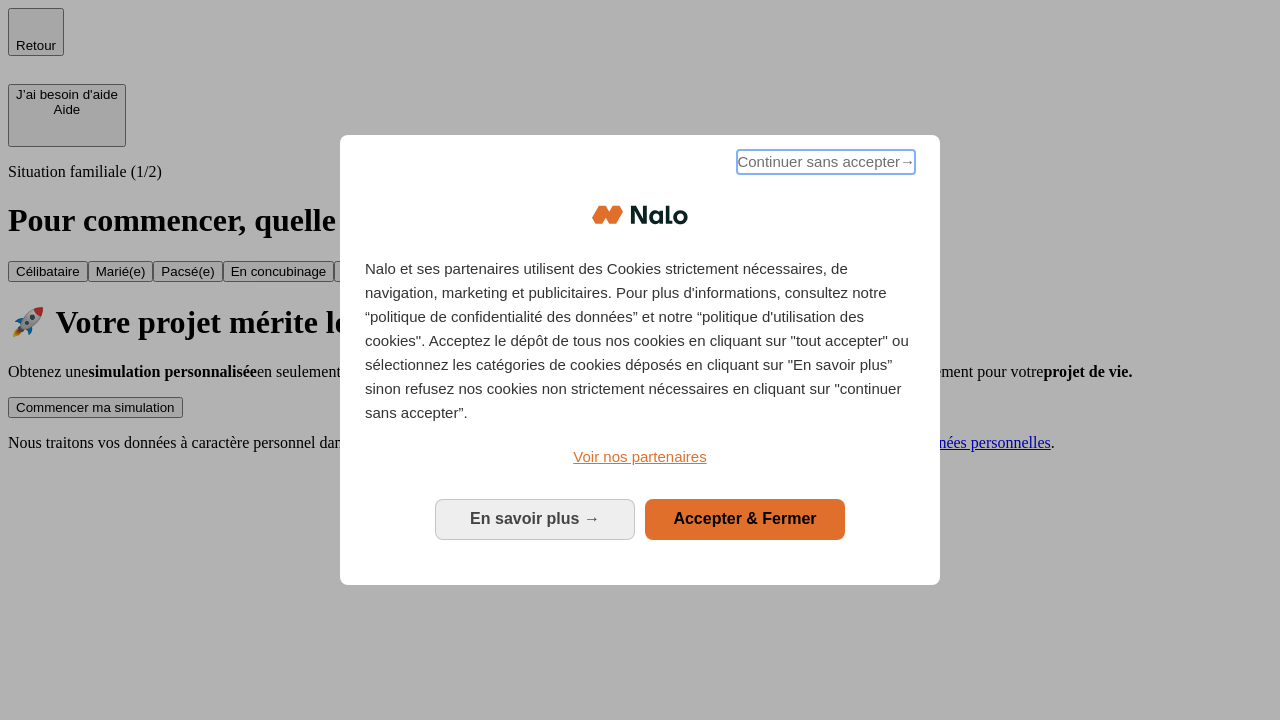 click on "Continuer sans accepter  →" at bounding box center [826, 162] 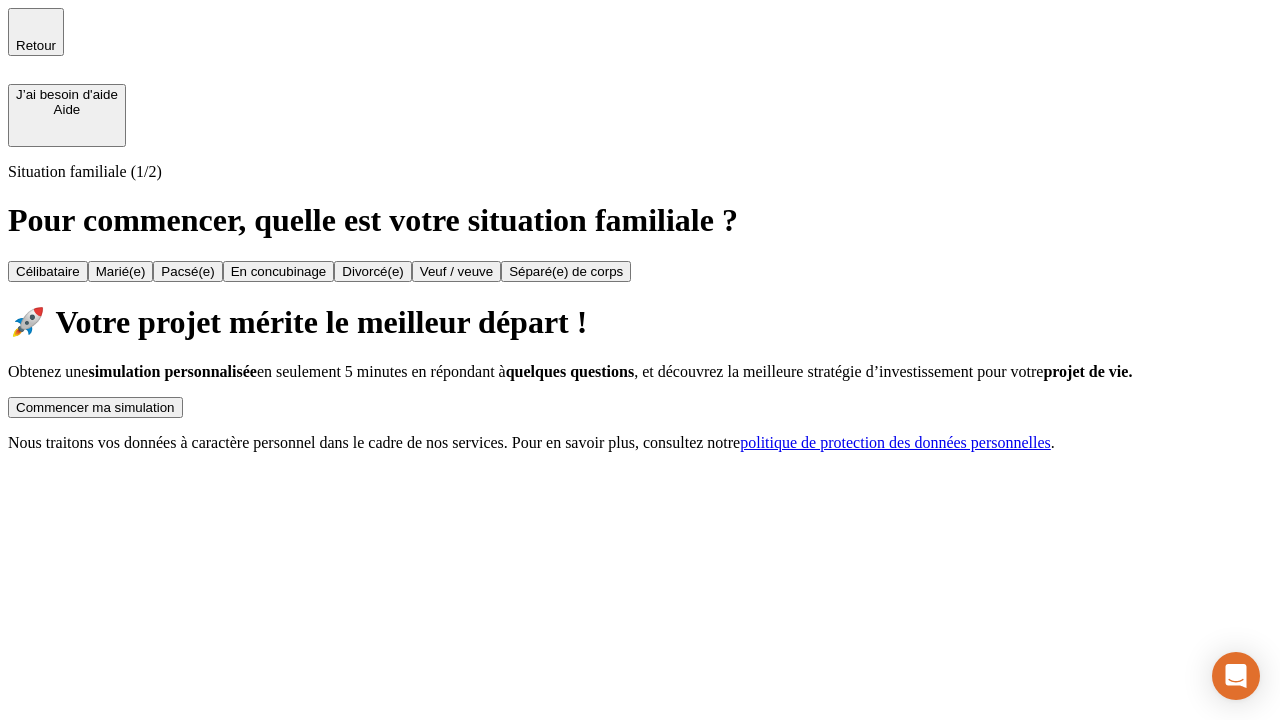 click on "Commencer ma simulation" at bounding box center (95, 407) 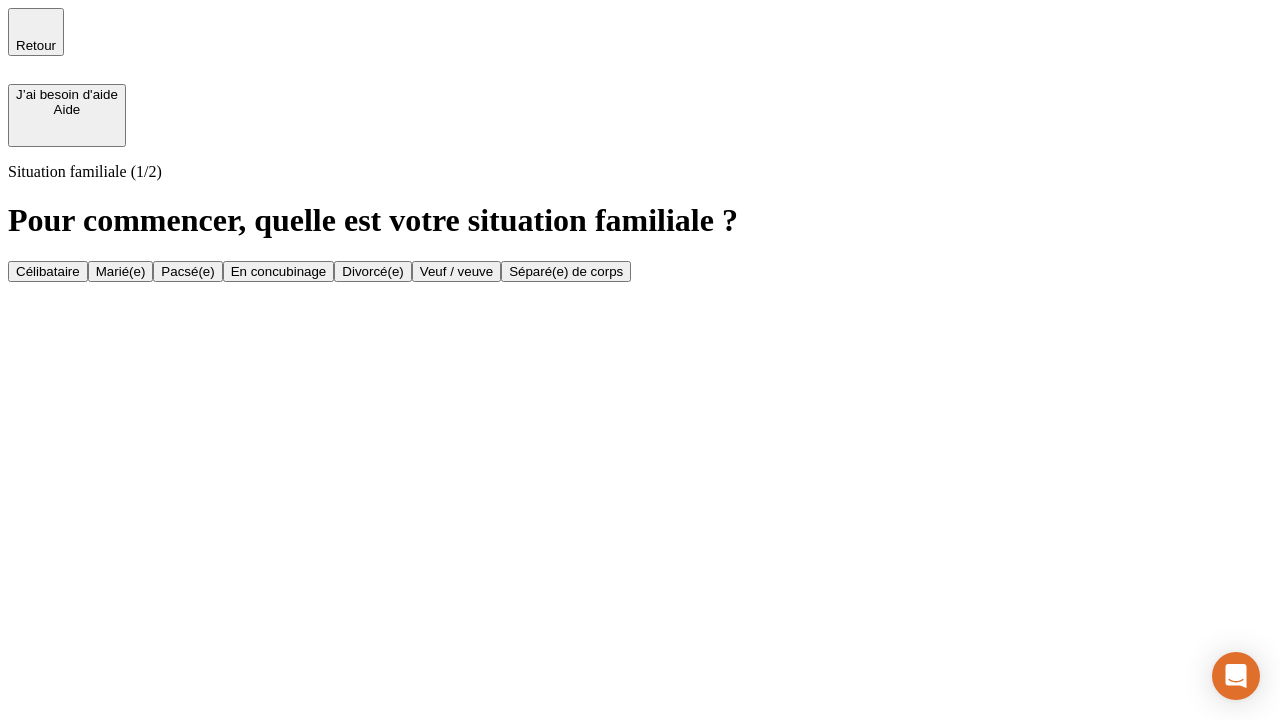 click on "Veuf / veuve" at bounding box center [456, 271] 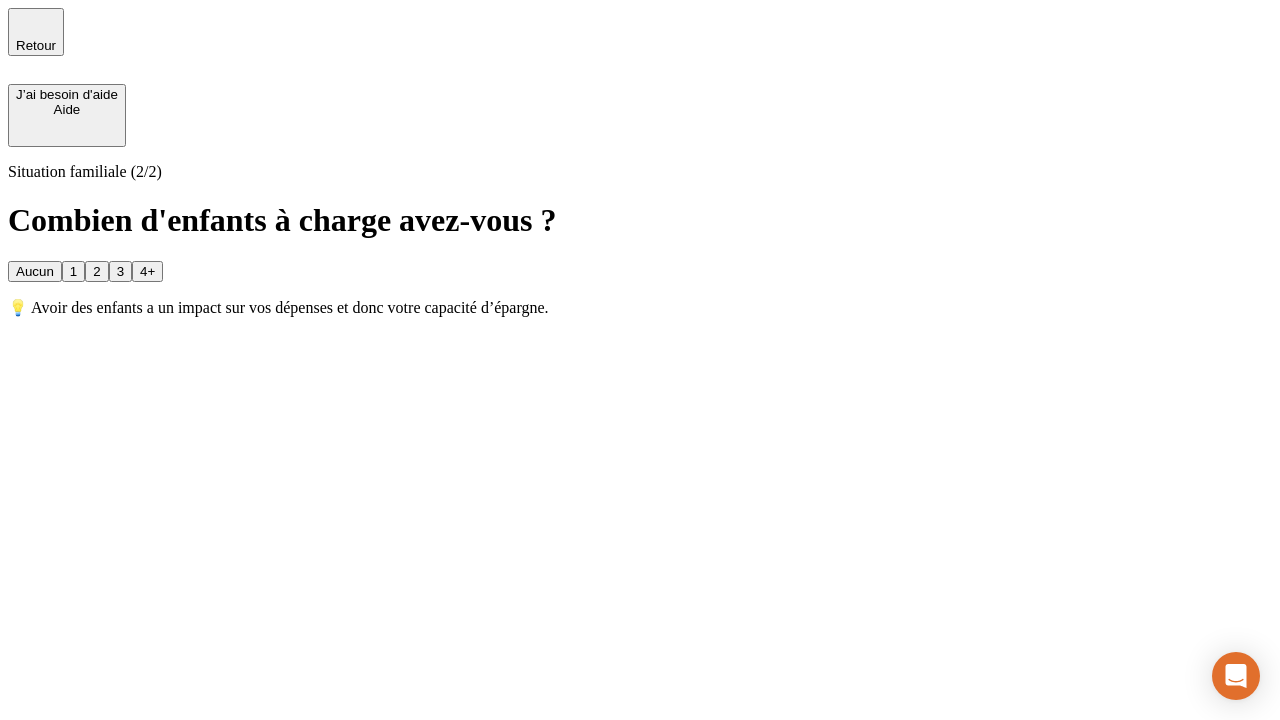click on "1" at bounding box center [73, 271] 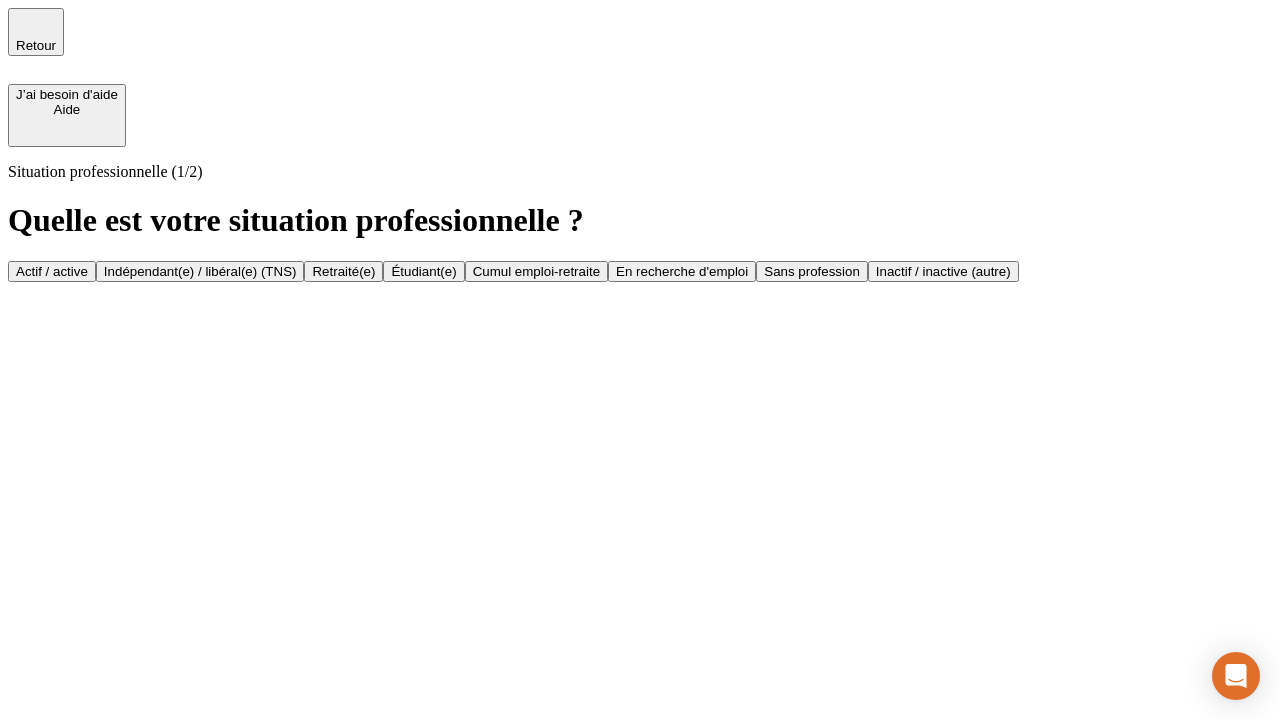 click on "Retraité(e)" at bounding box center [343, 271] 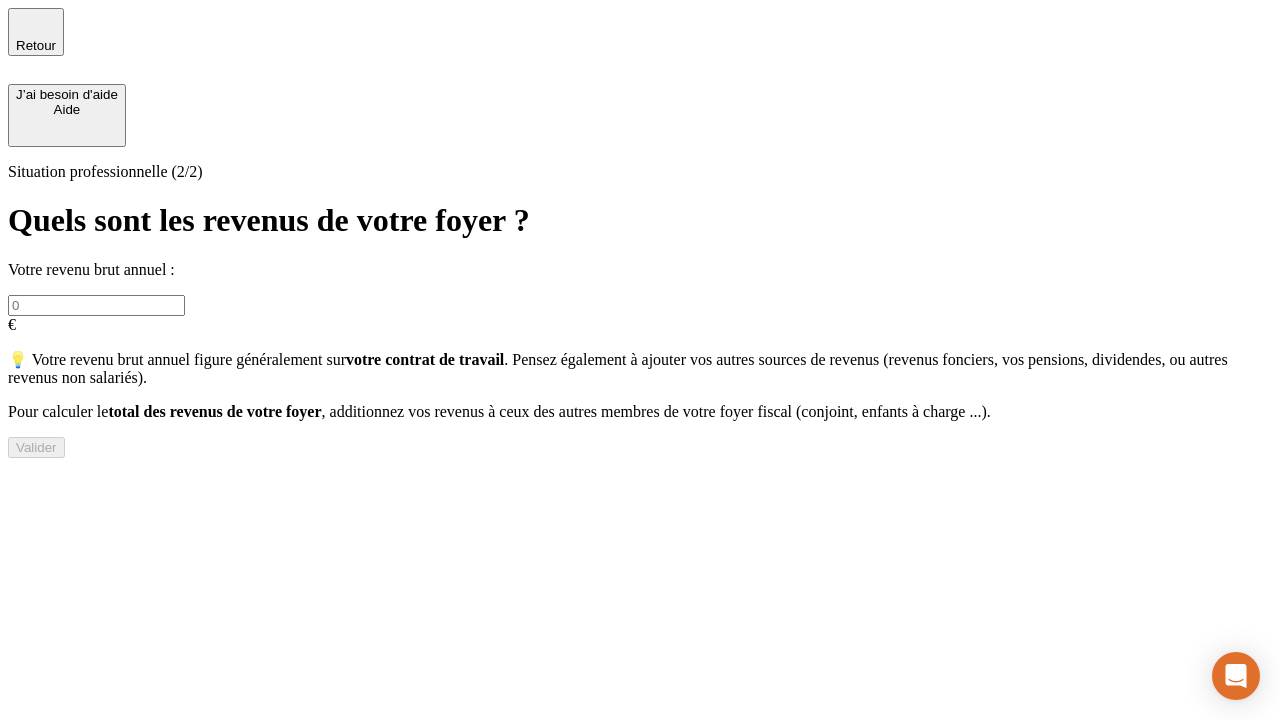 click at bounding box center (96, 305) 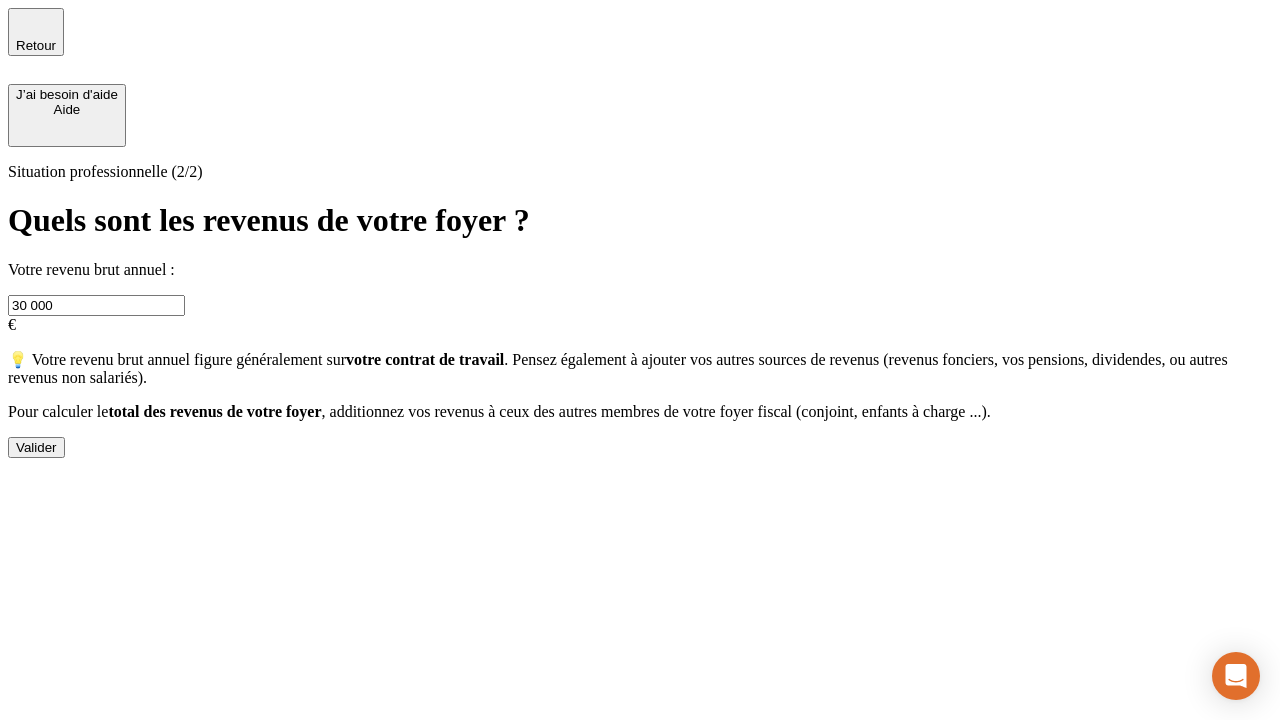 type on "30 000" 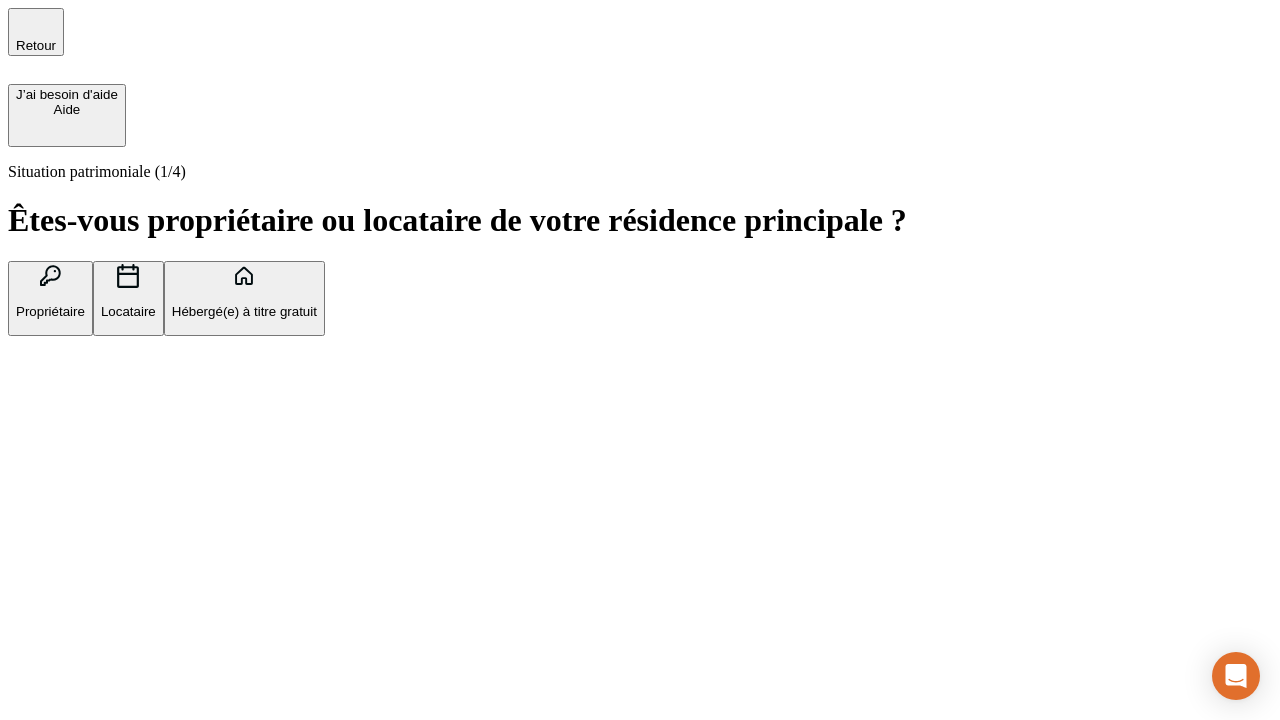 click on "Locataire" at bounding box center (128, 311) 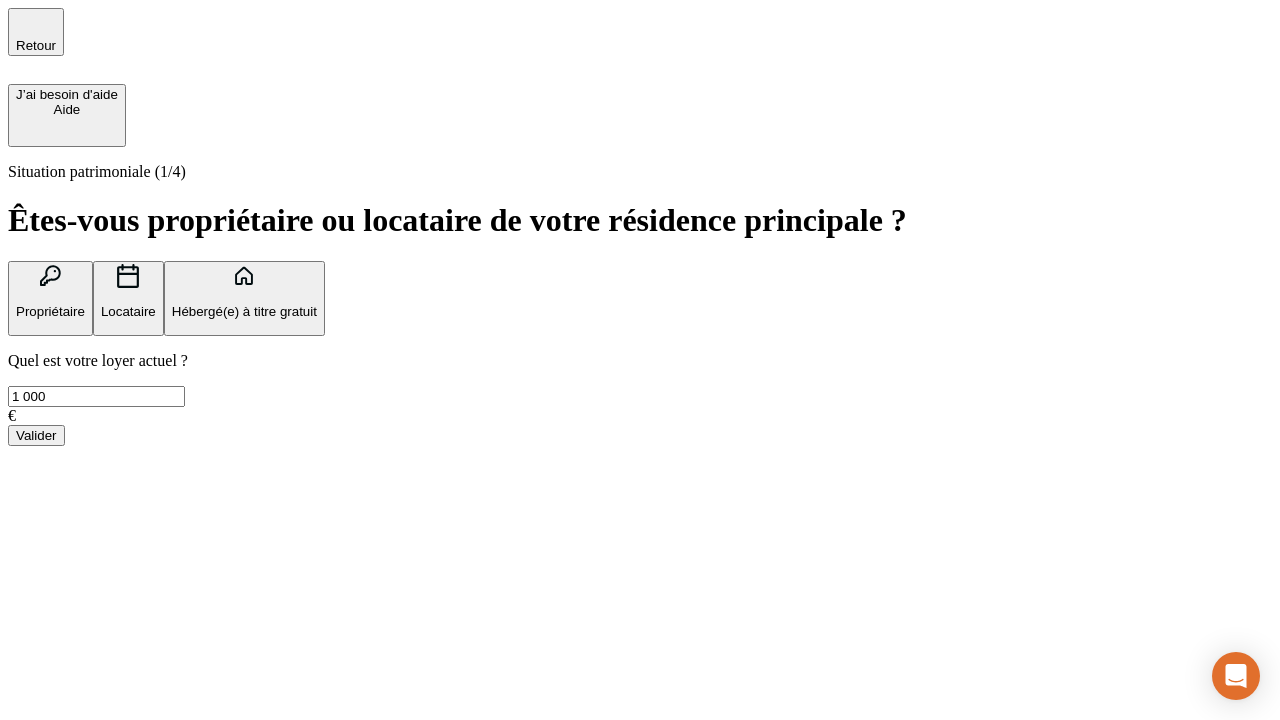 type on "1 000" 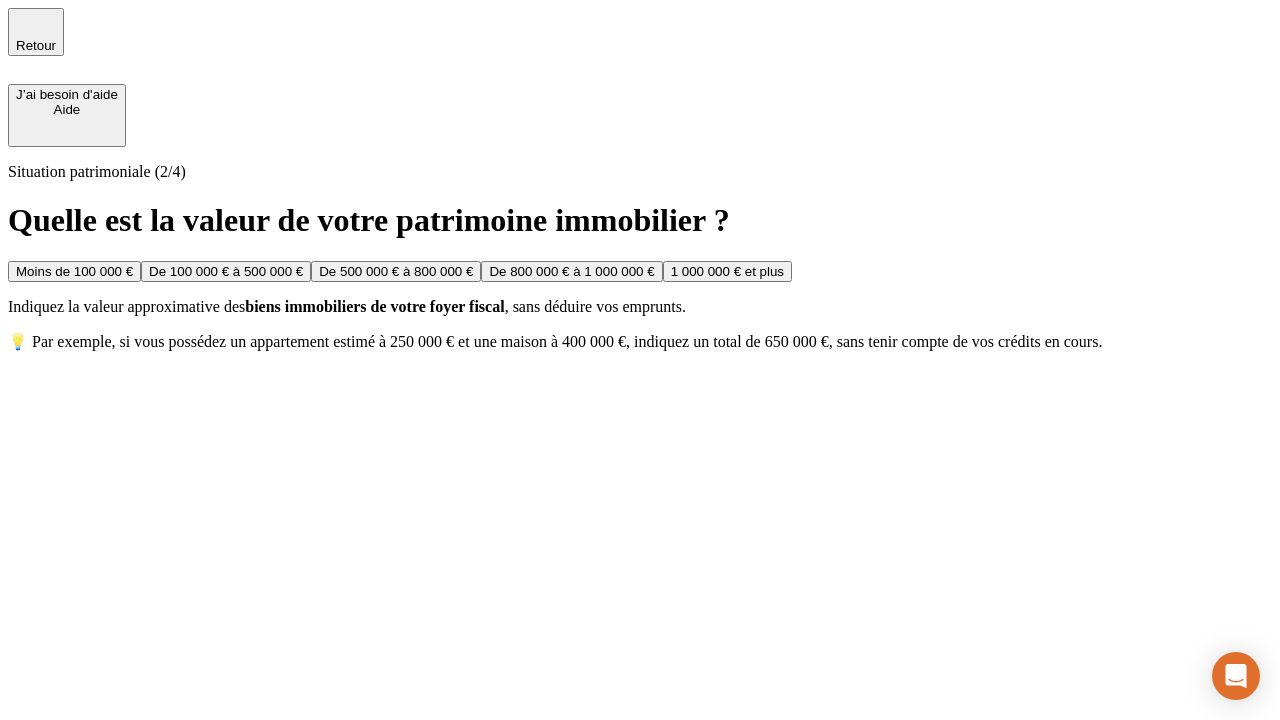 click on "Moins de 100 000 €" at bounding box center [74, 271] 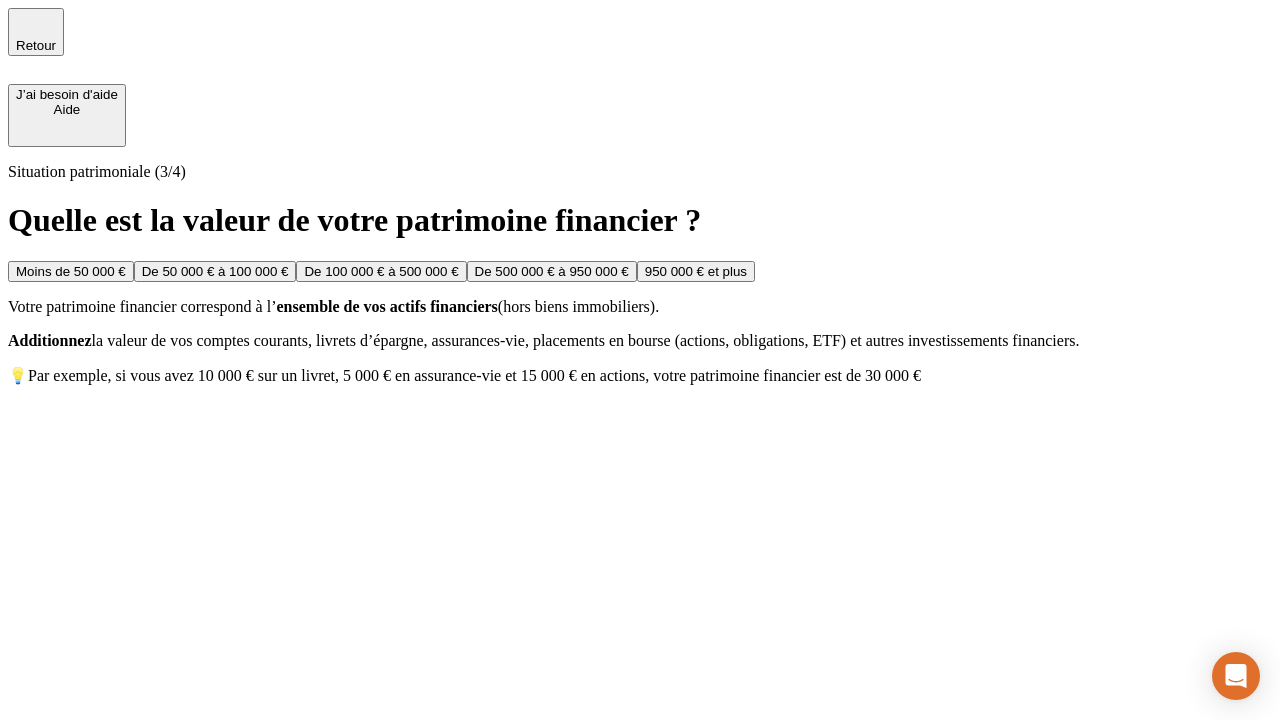 click on "Moins de 50 000 €" at bounding box center (71, 271) 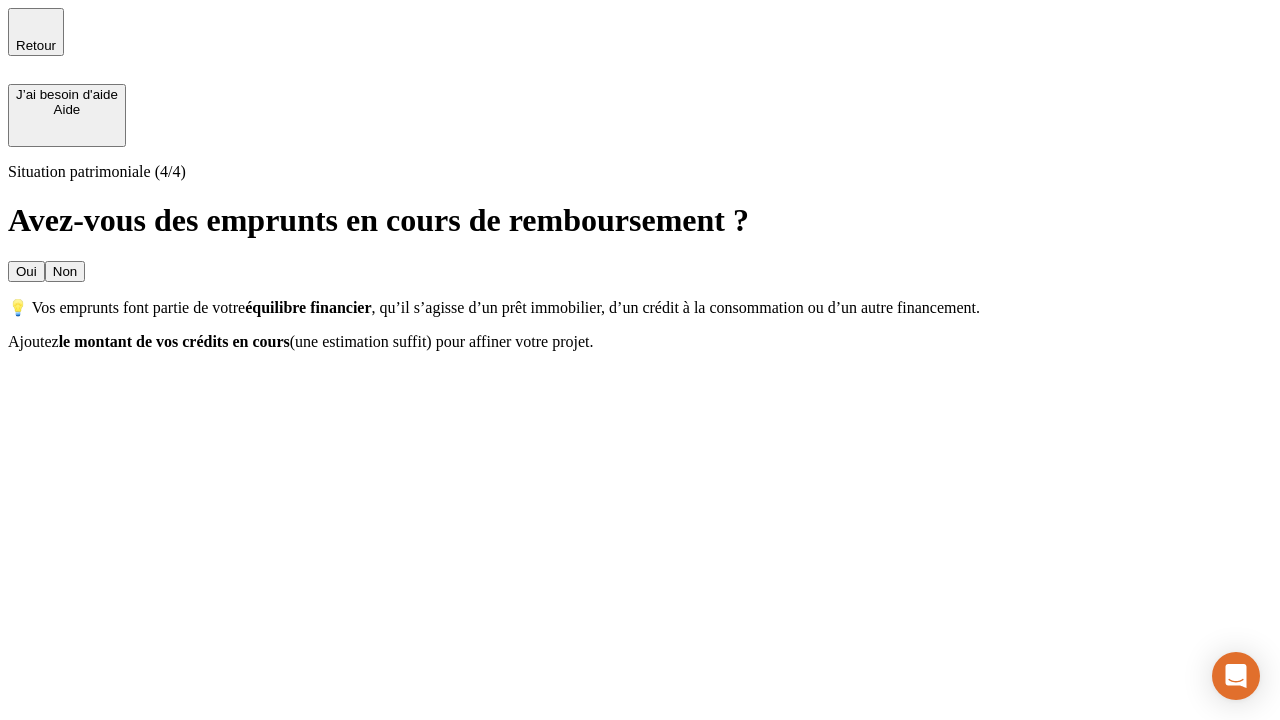 click on "Non" at bounding box center (65, 271) 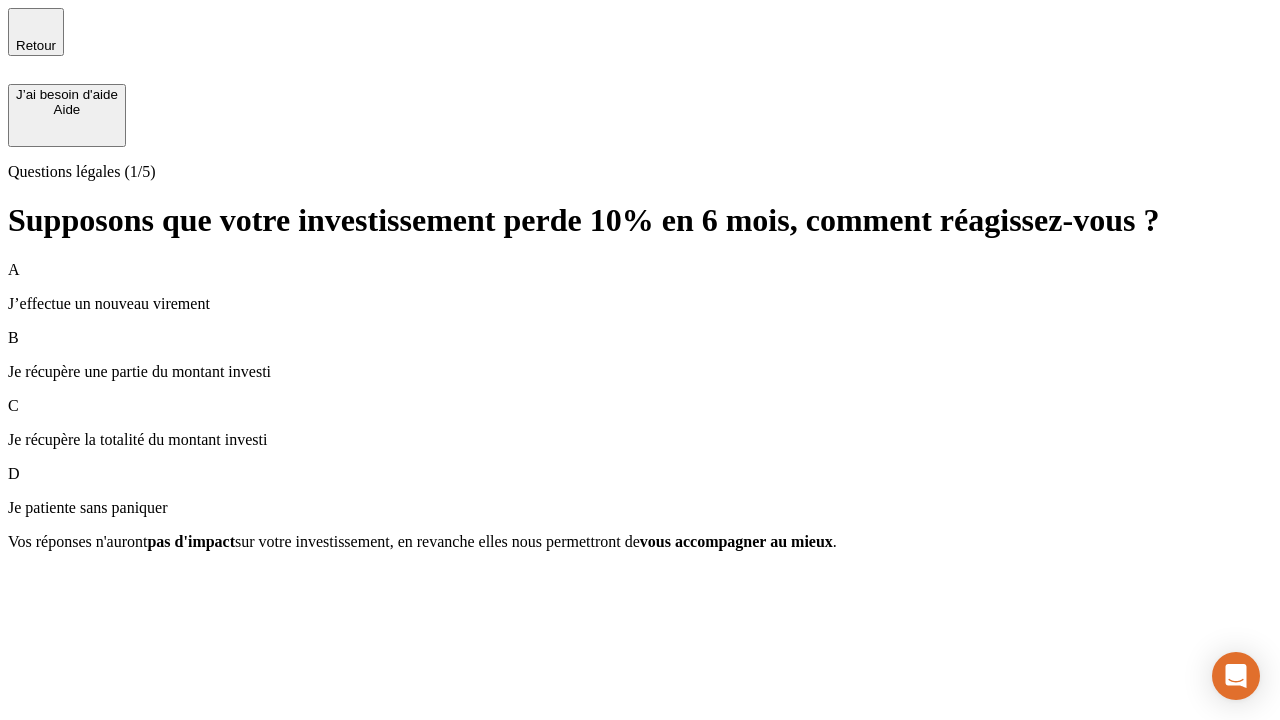 click on "Je récupère une partie du montant investi" at bounding box center [640, 372] 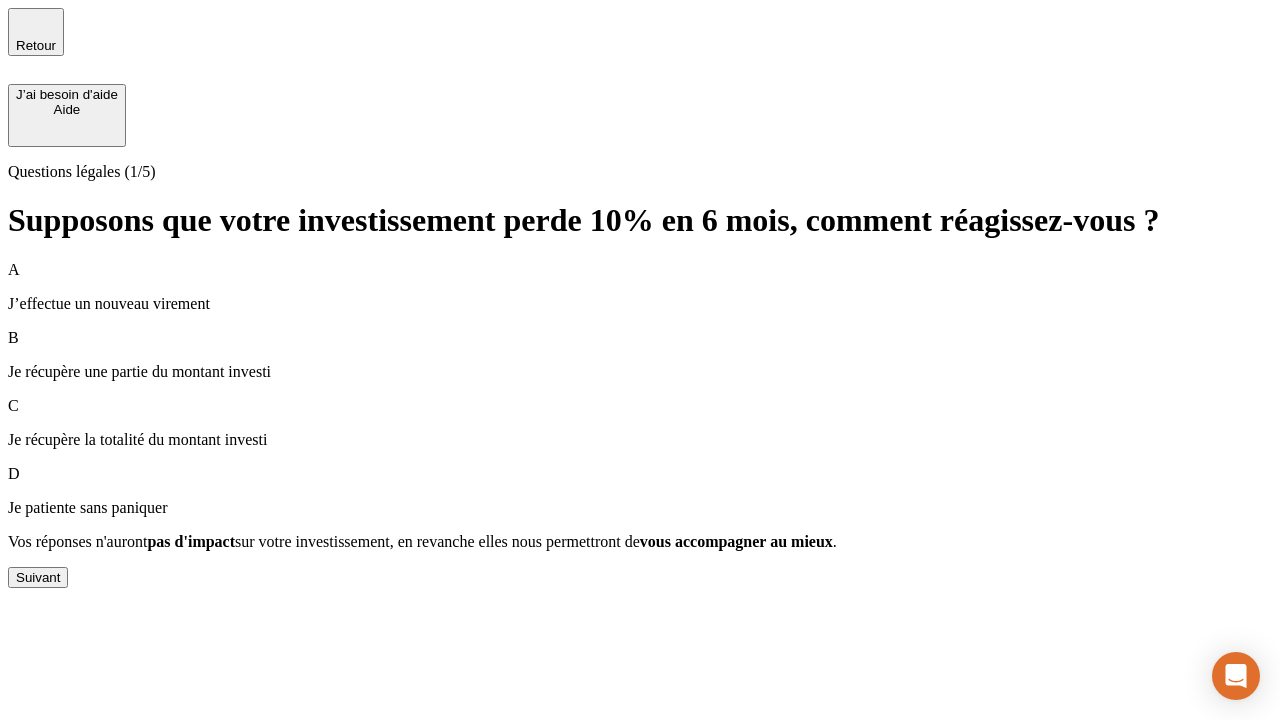 click on "Suivant" at bounding box center [38, 577] 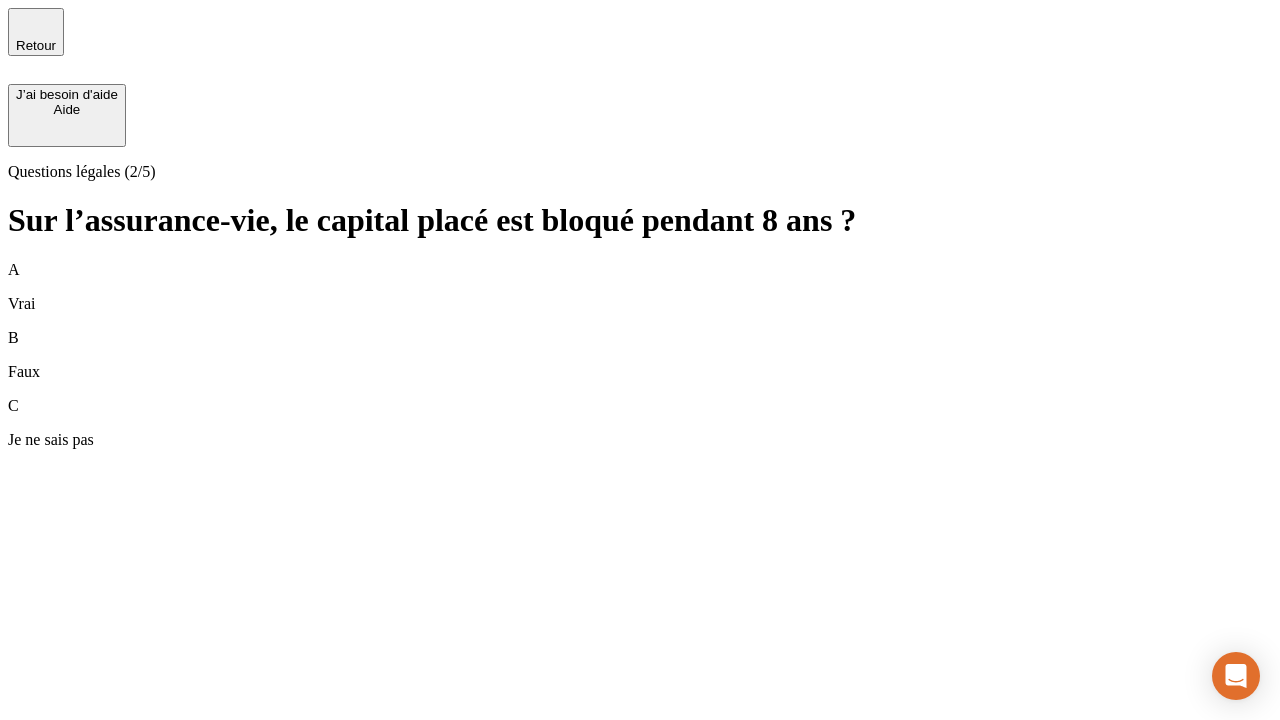click on "B Faux" at bounding box center (640, 355) 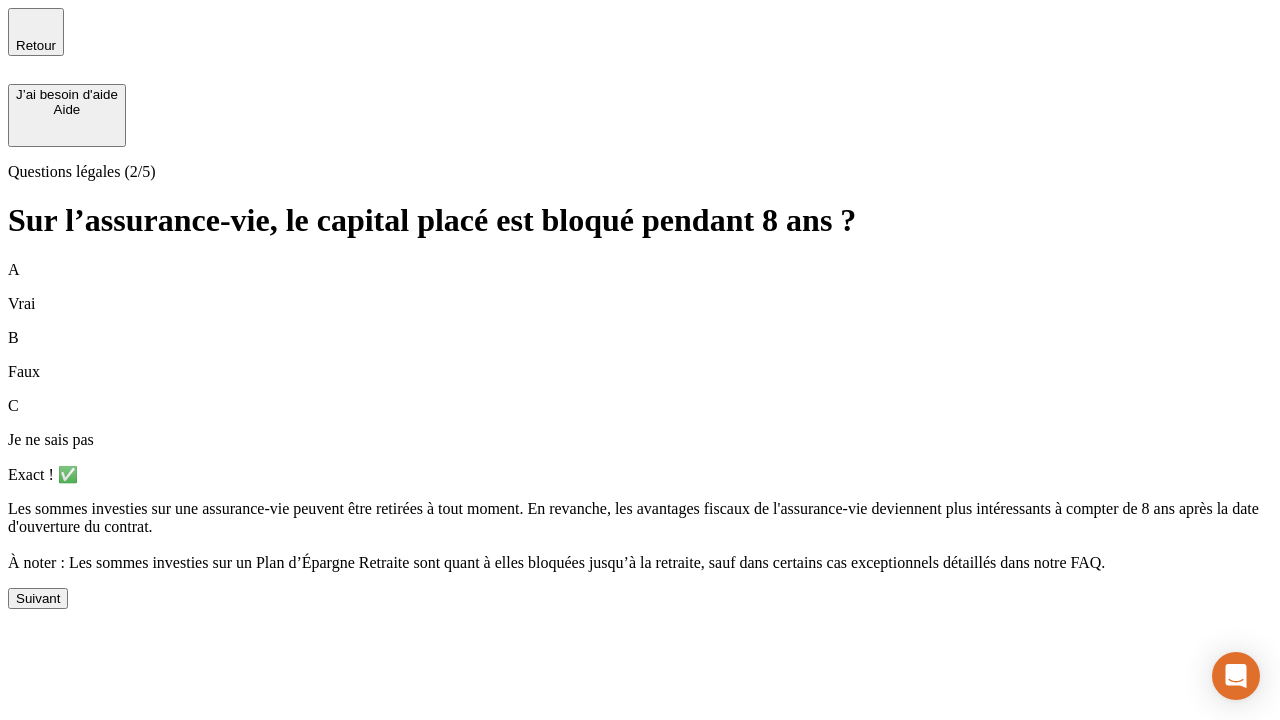 click on "Suivant" at bounding box center [38, 598] 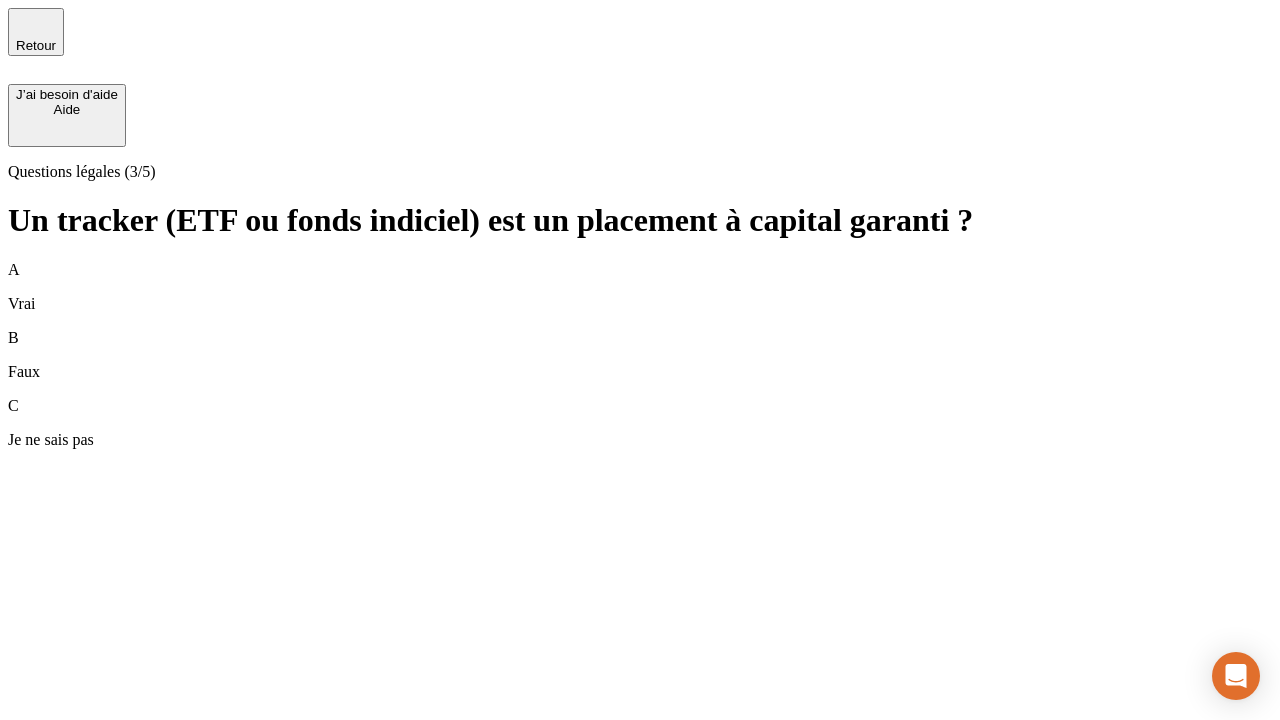 click on "B Faux" at bounding box center (640, 355) 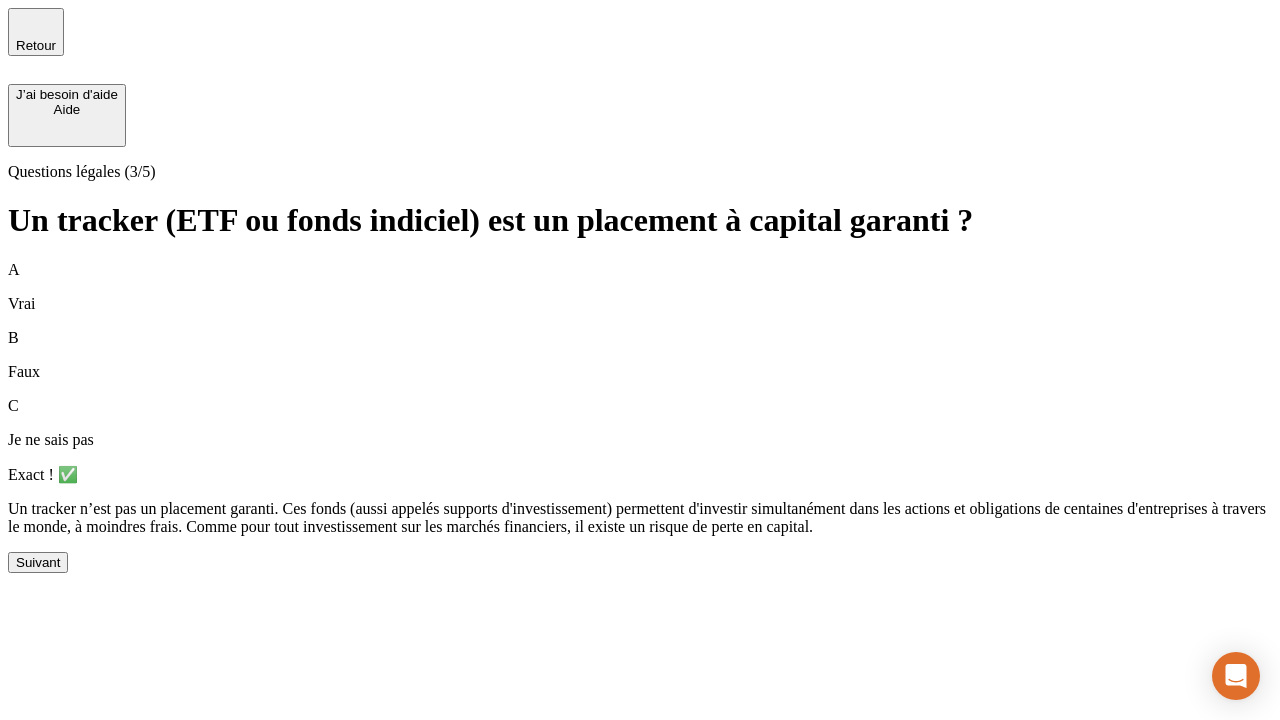 click on "Suivant" at bounding box center [38, 562] 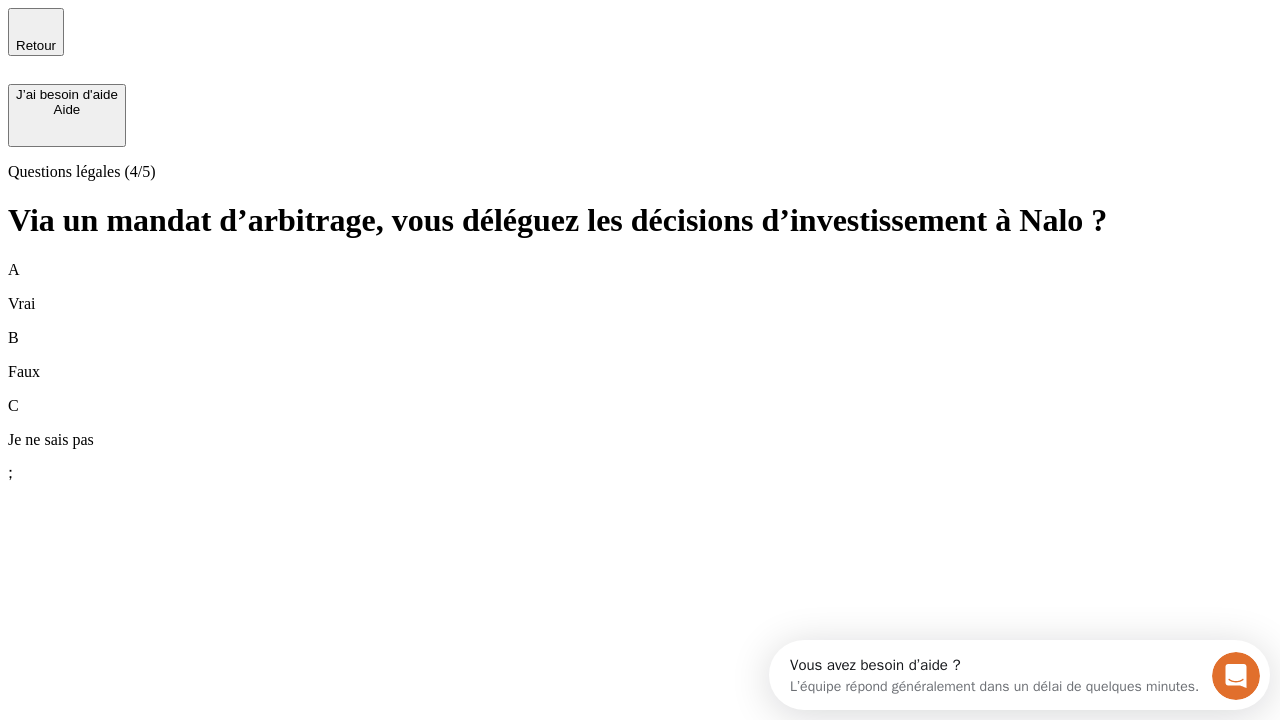 scroll, scrollTop: 0, scrollLeft: 0, axis: both 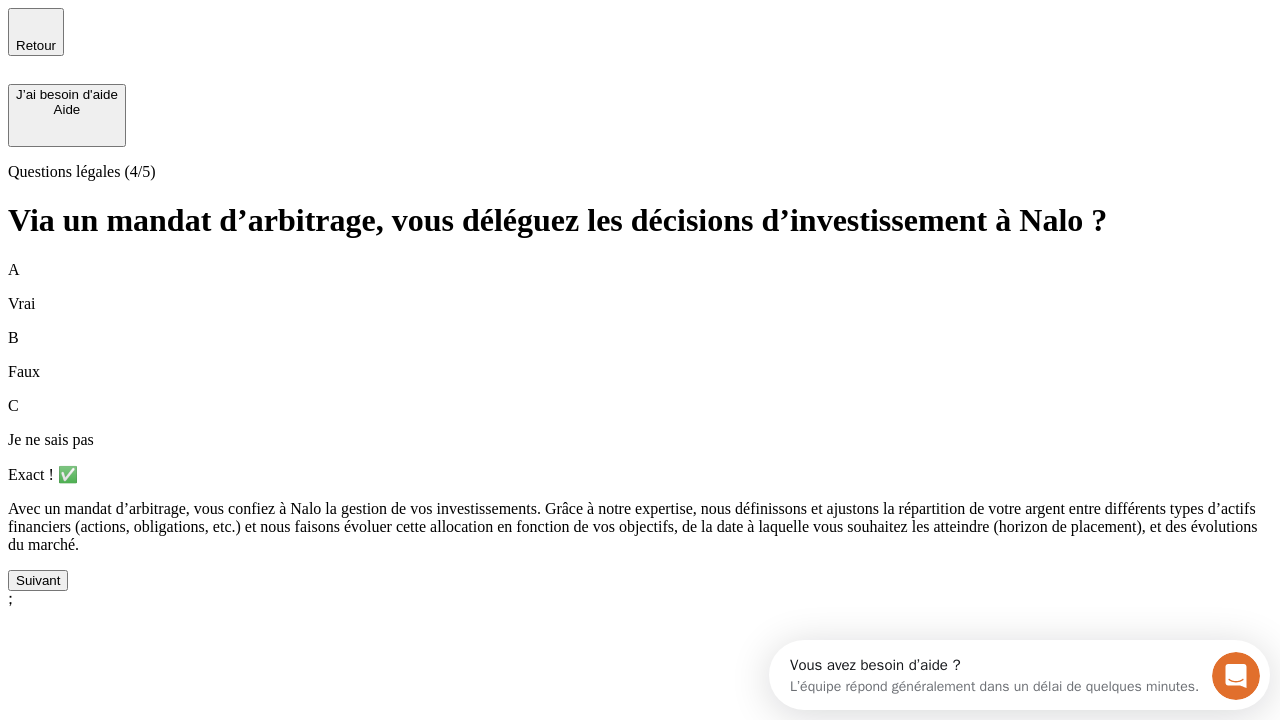 click on "Suivant" at bounding box center [38, 580] 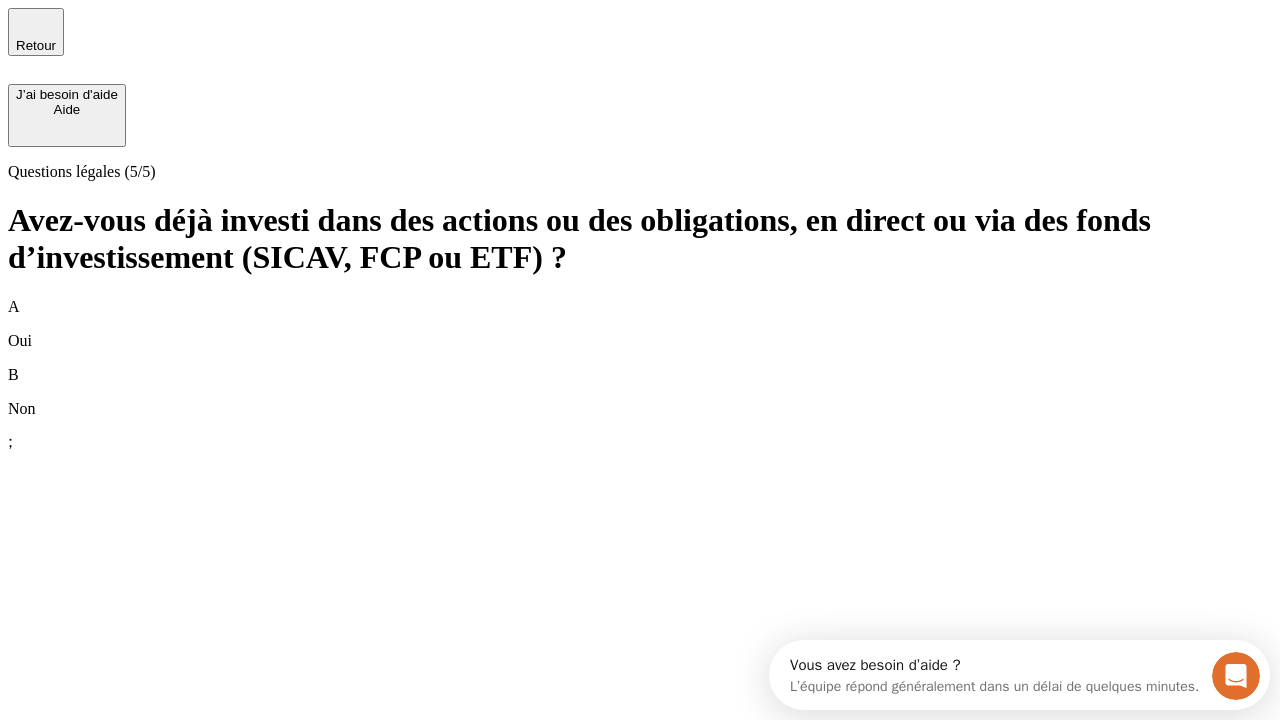 click on "A Oui" at bounding box center (640, 324) 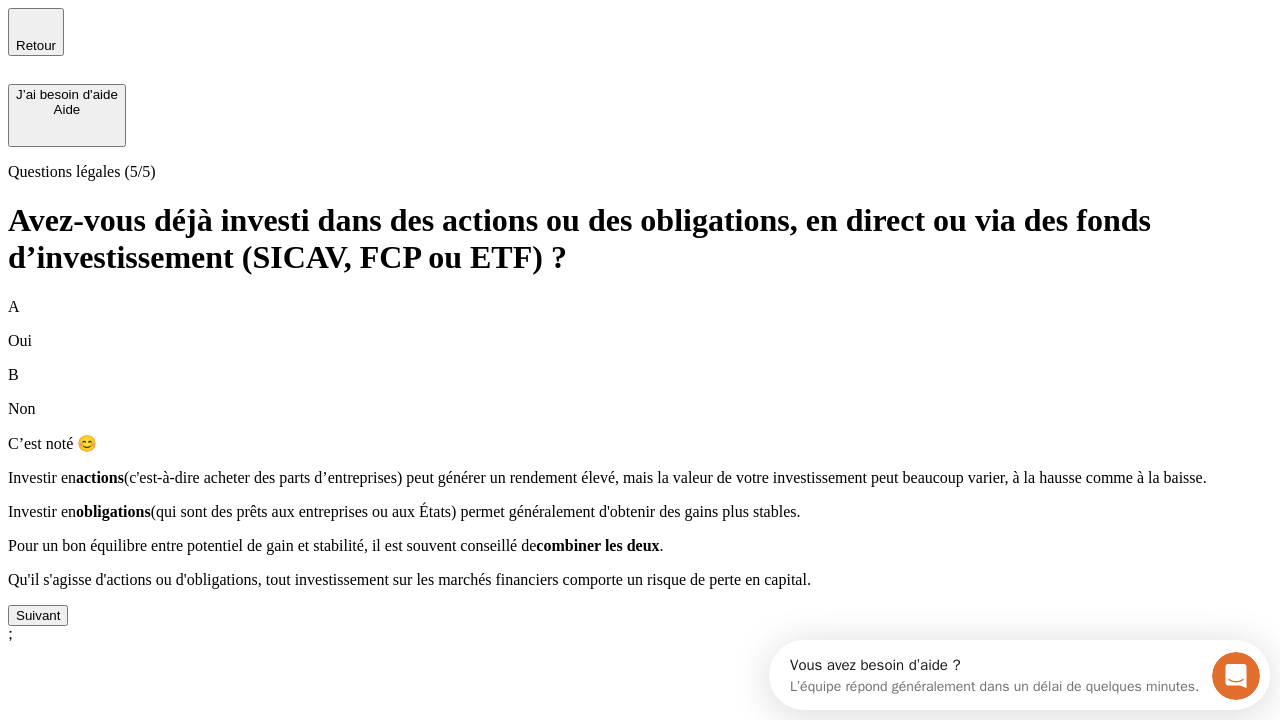 click on "Suivant" at bounding box center (38, 615) 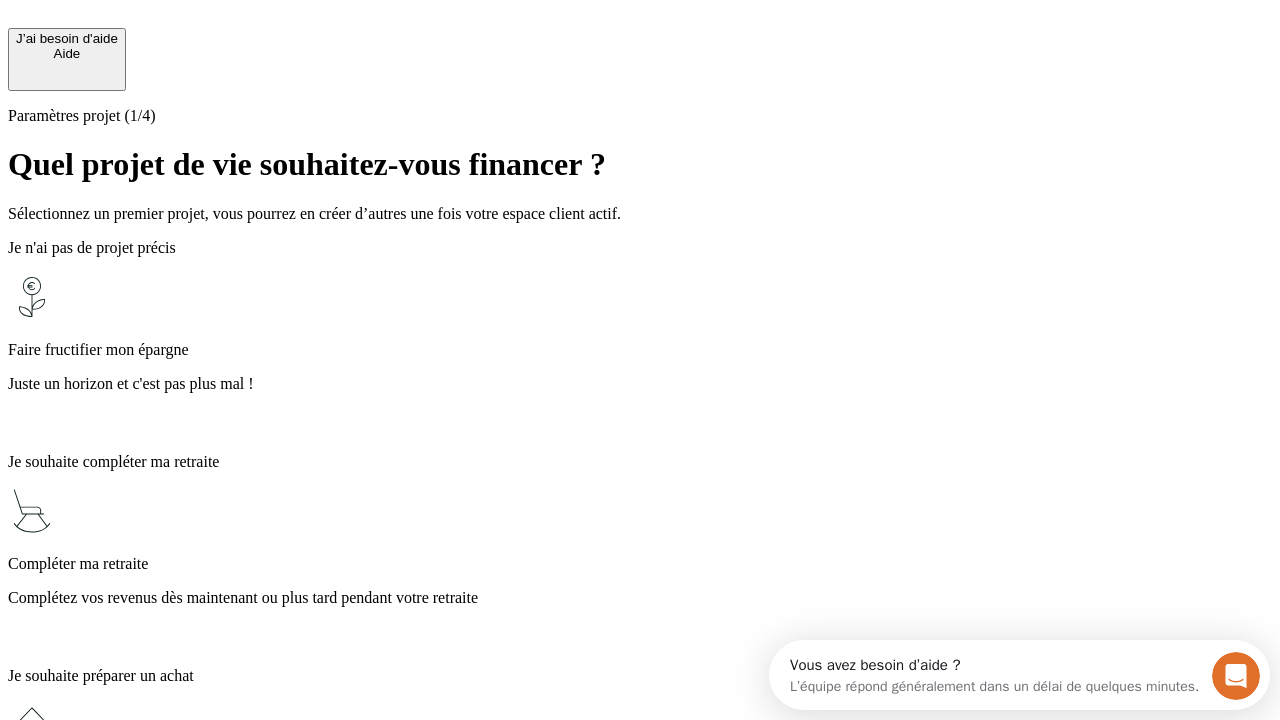 scroll, scrollTop: 18, scrollLeft: 0, axis: vertical 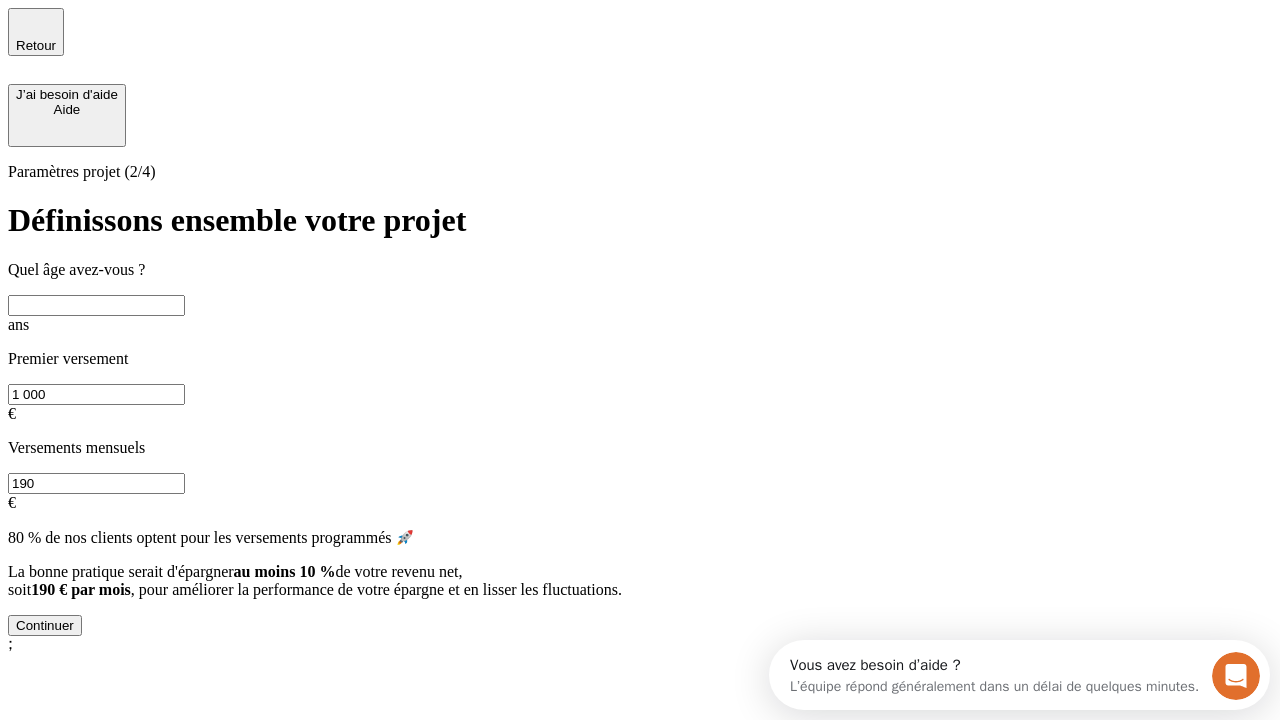click at bounding box center [96, 305] 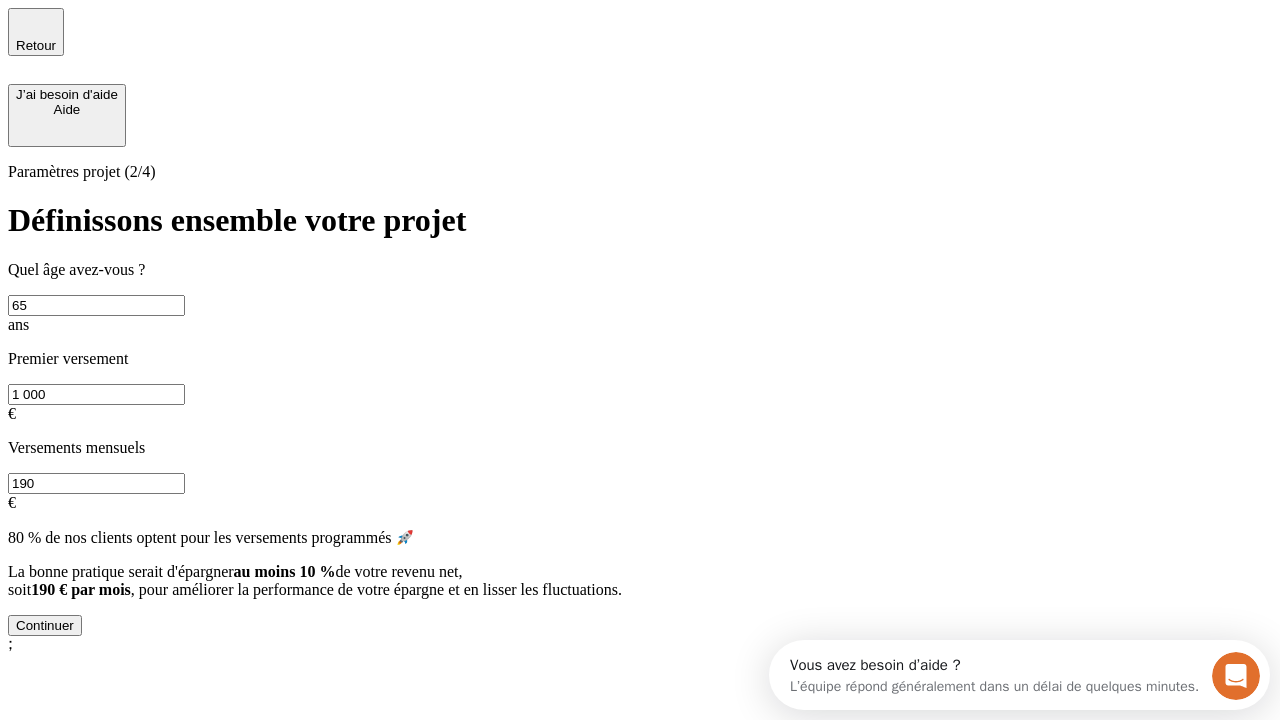 type on "65" 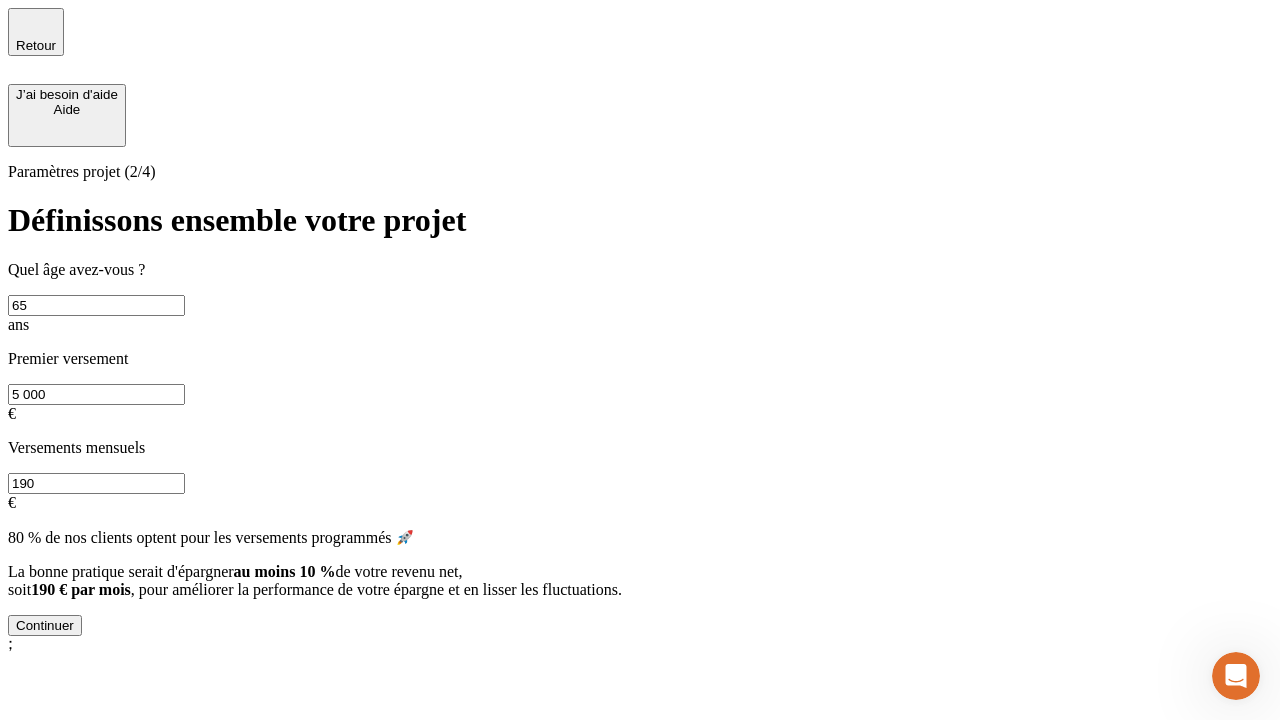 type on "5 000" 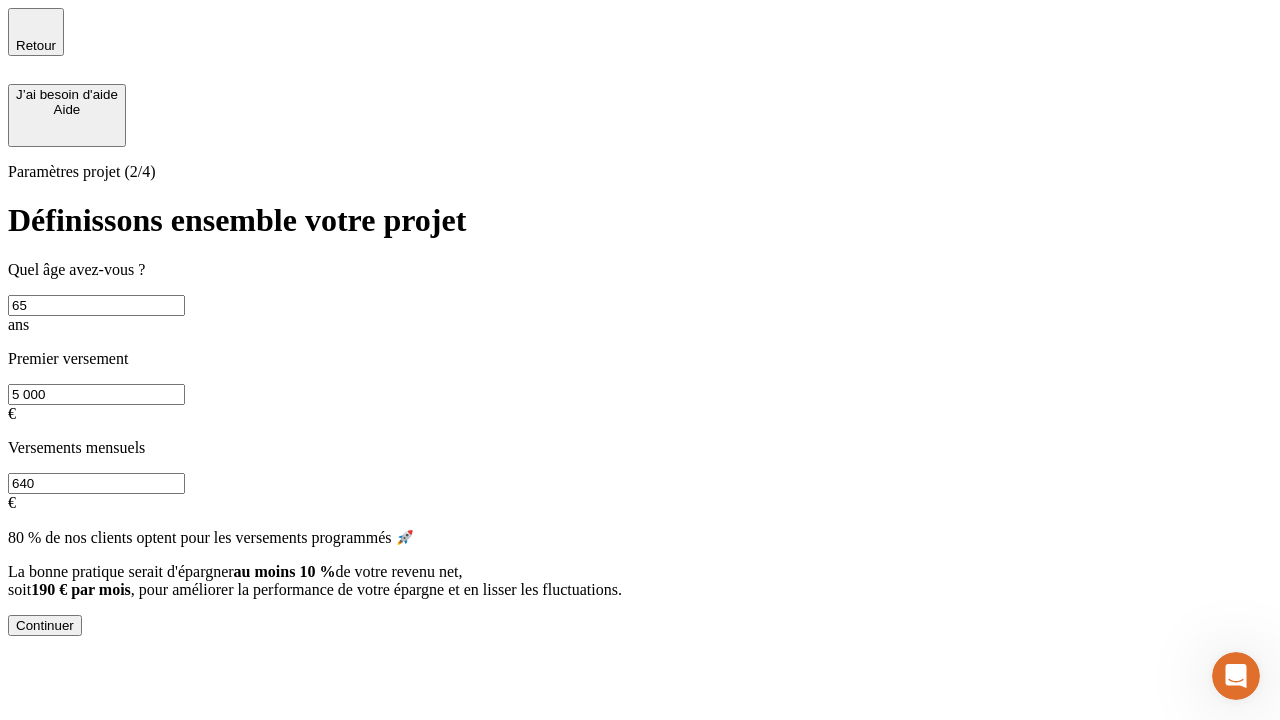 type on "640" 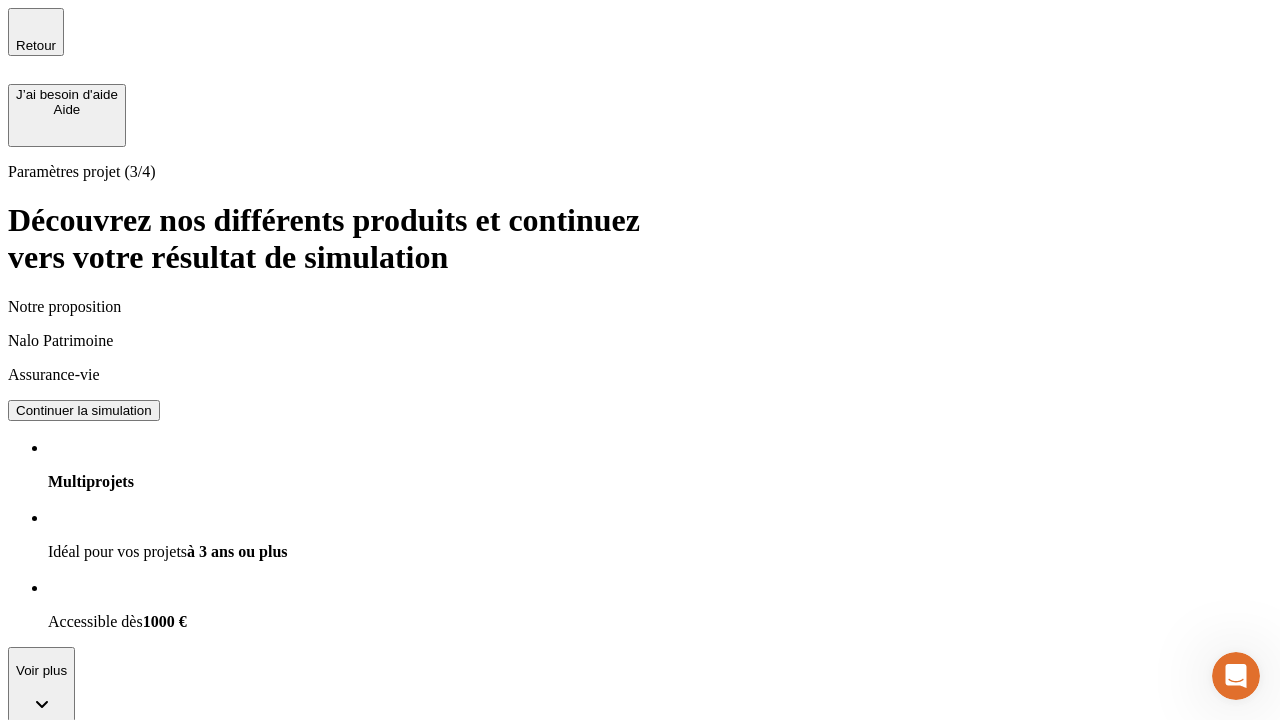 click on "Continuer la simulation" at bounding box center (84, 410) 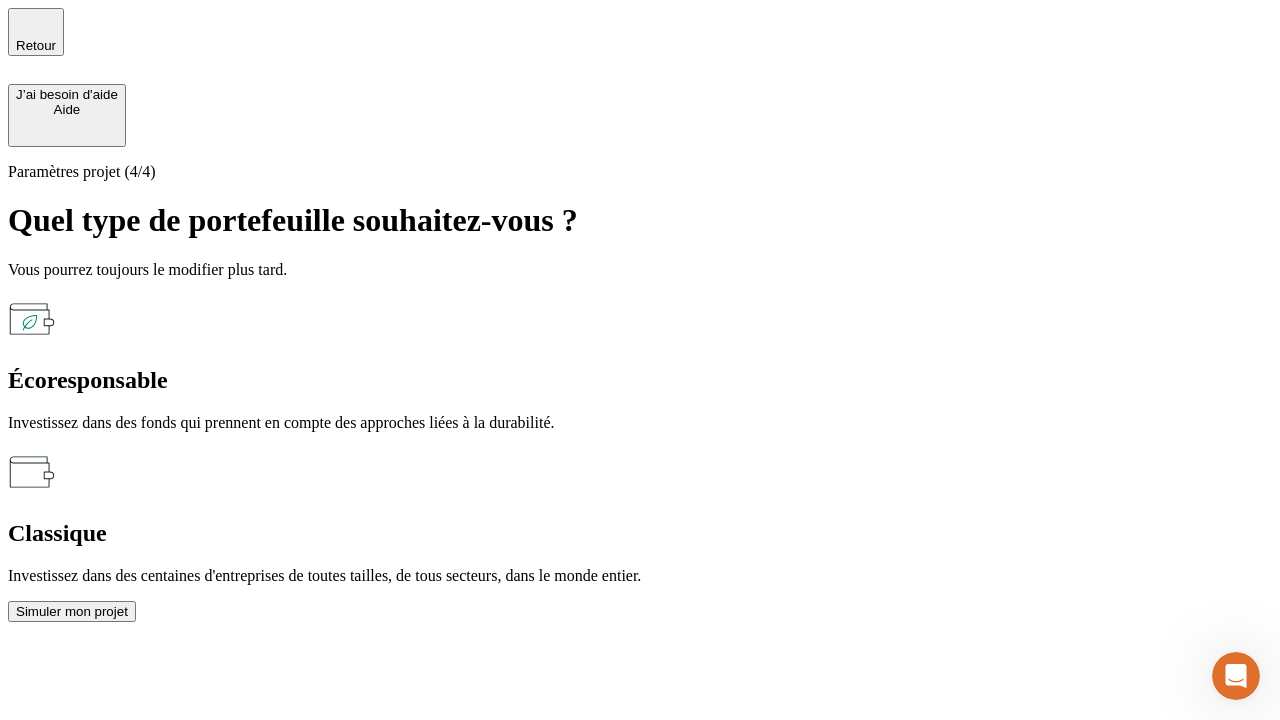 click on "Classique" at bounding box center [640, 533] 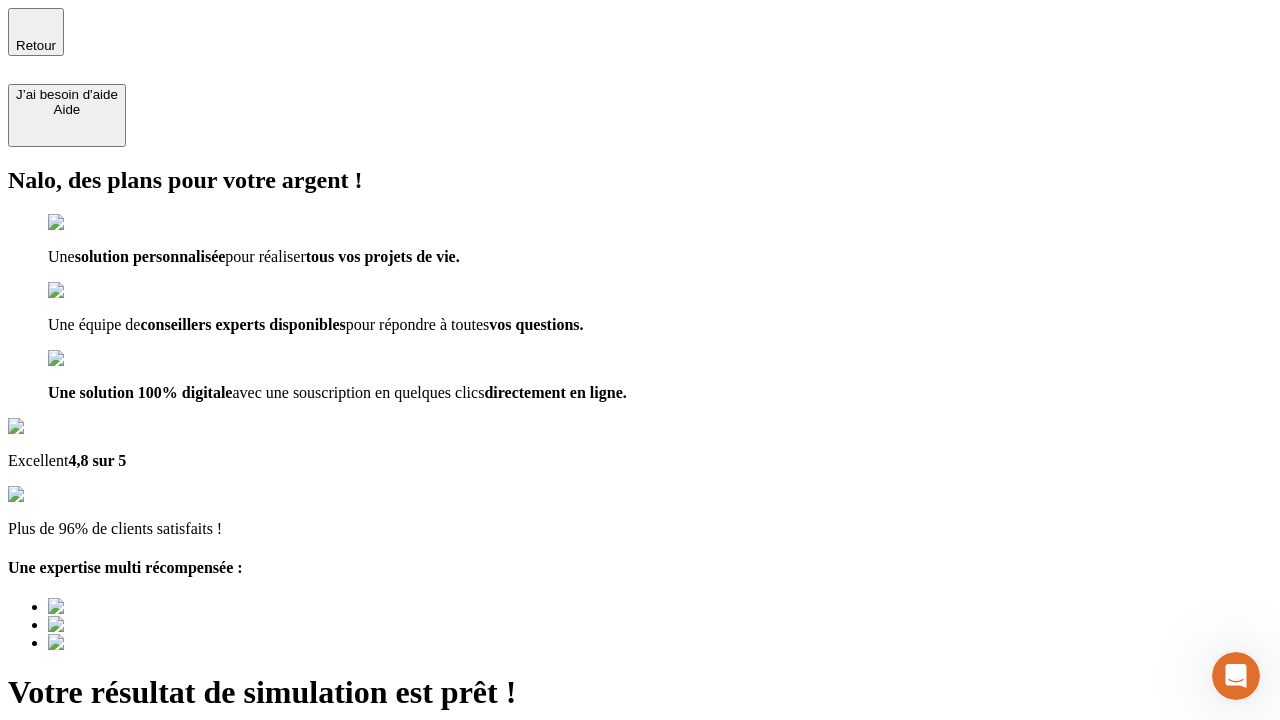click on "Découvrir ma simulation" at bounding box center [87, 797] 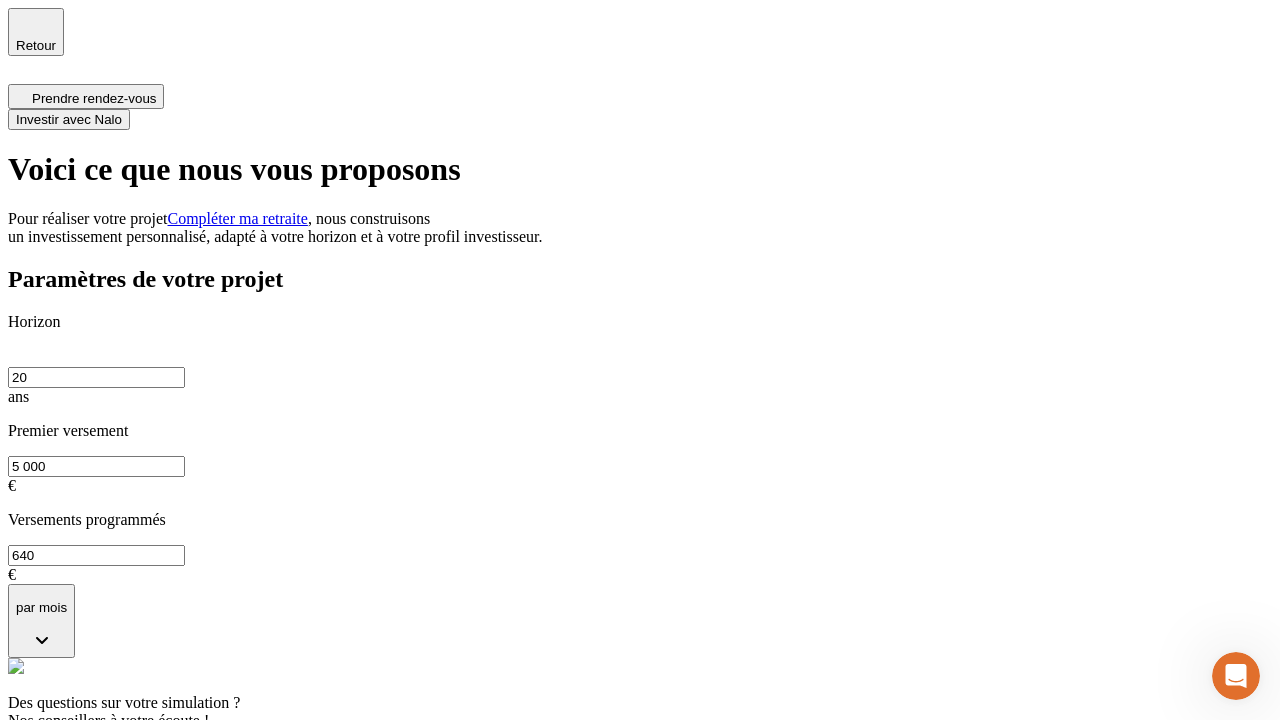 click on "Investir avec Nalo" at bounding box center [69, 119] 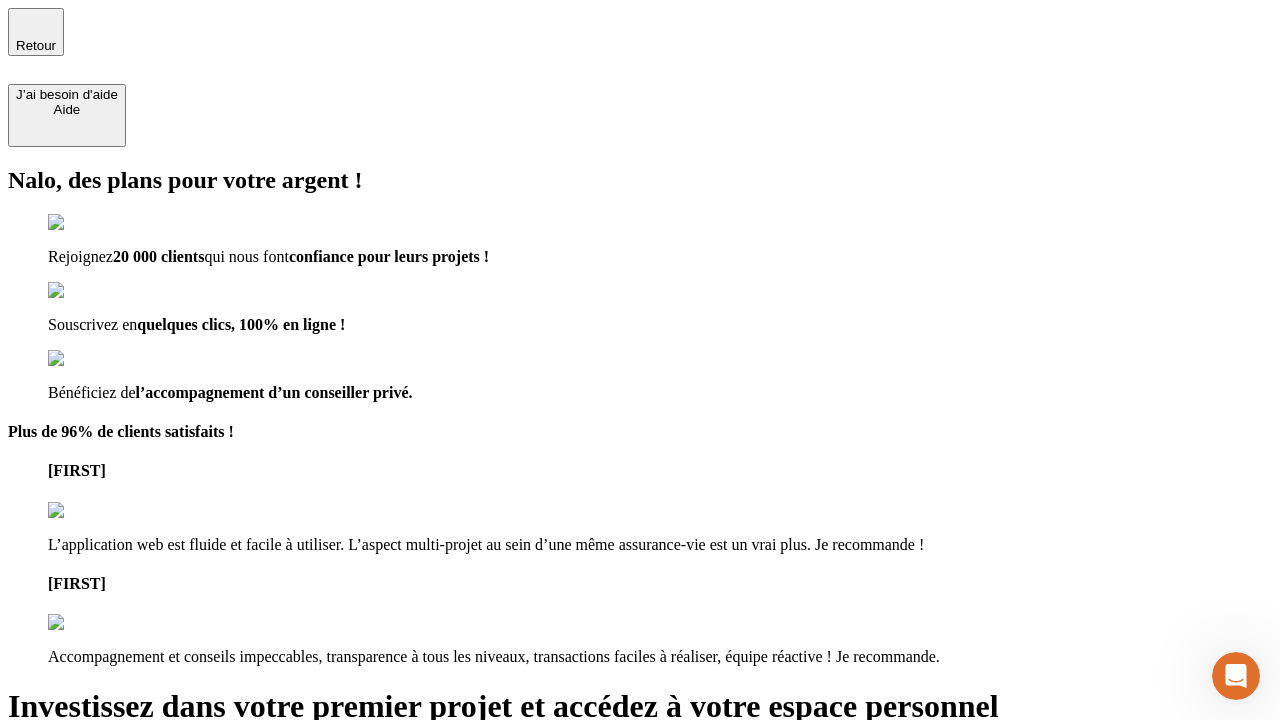 type on "[EMAIL]" 